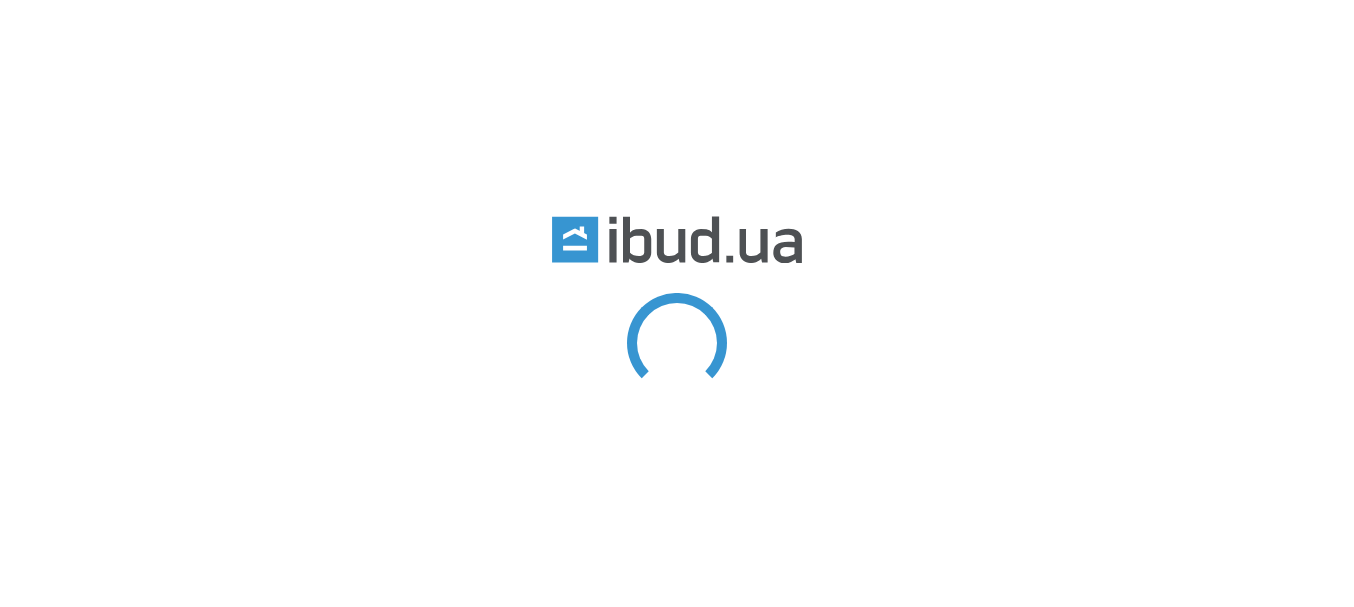 scroll, scrollTop: 0, scrollLeft: 0, axis: both 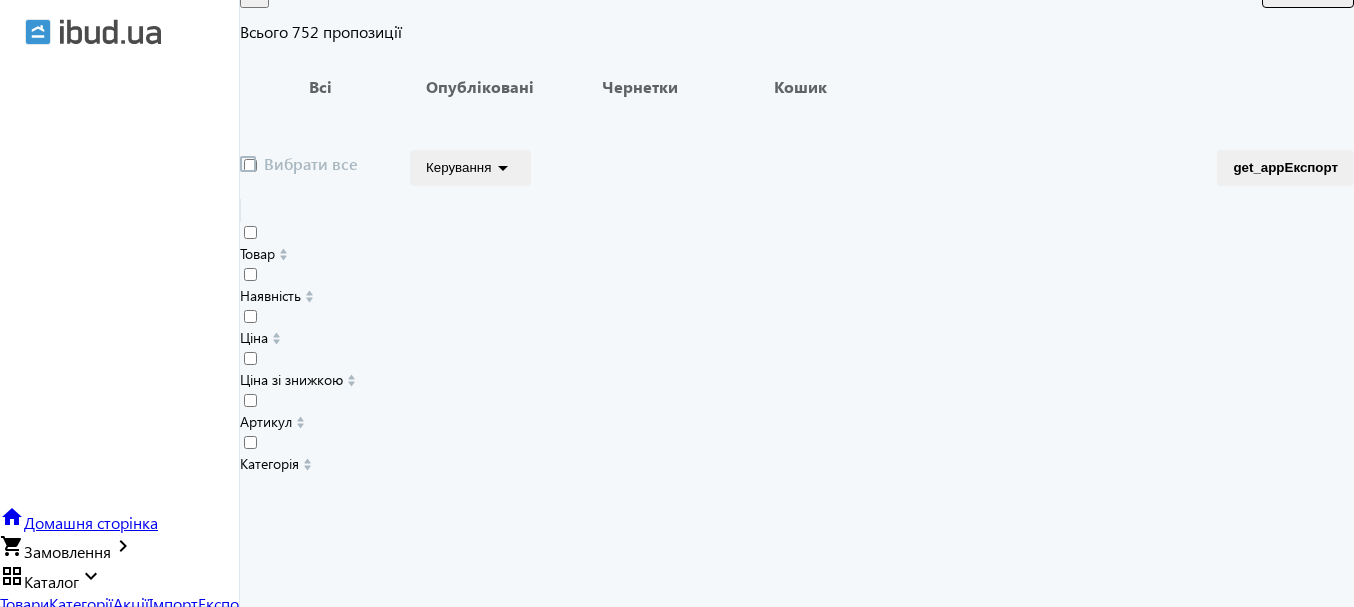 click on "Рекламні кампанії" at bounding box center (89, 633) 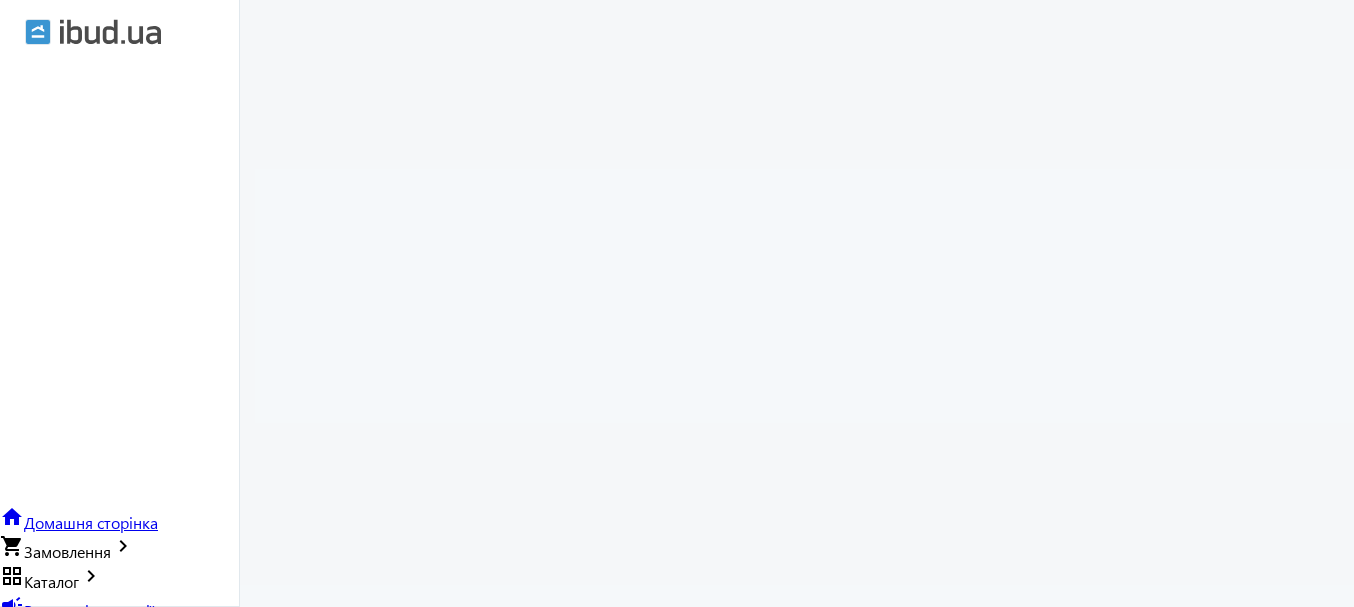 scroll, scrollTop: 0, scrollLeft: 0, axis: both 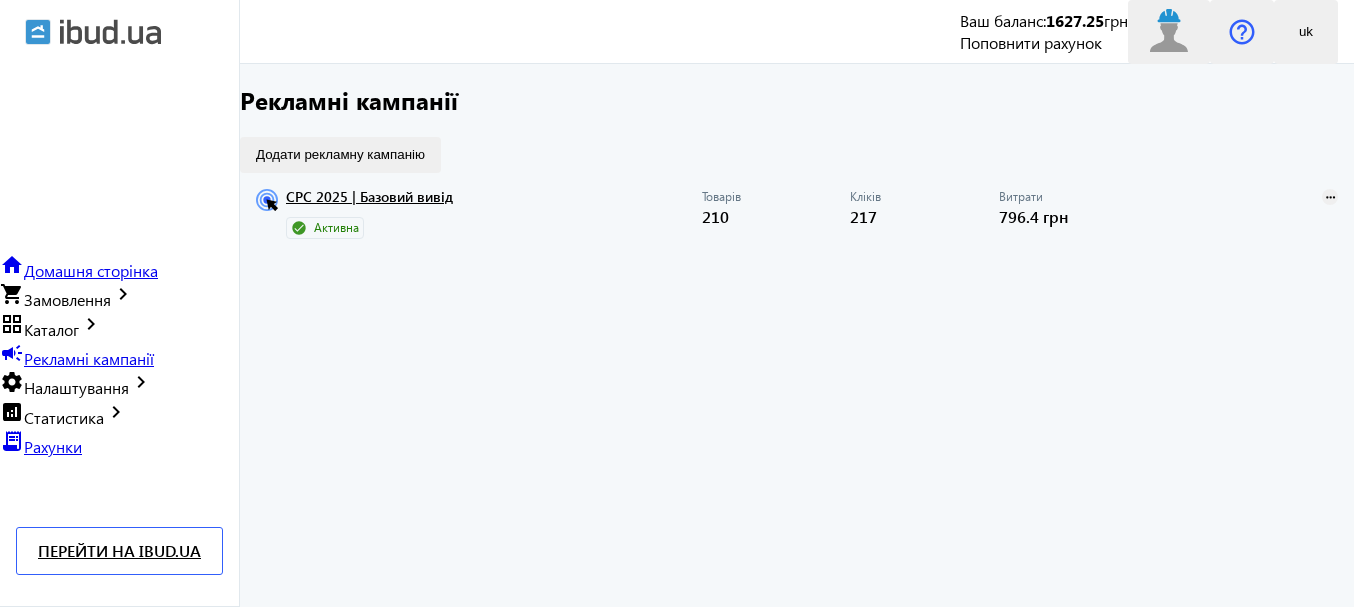 click on "CPC 2025 | Базовий вивід
Активна Товарів 210 Кліків 217 Витрати [PRICE] more_horiz" at bounding box center (797, 214) 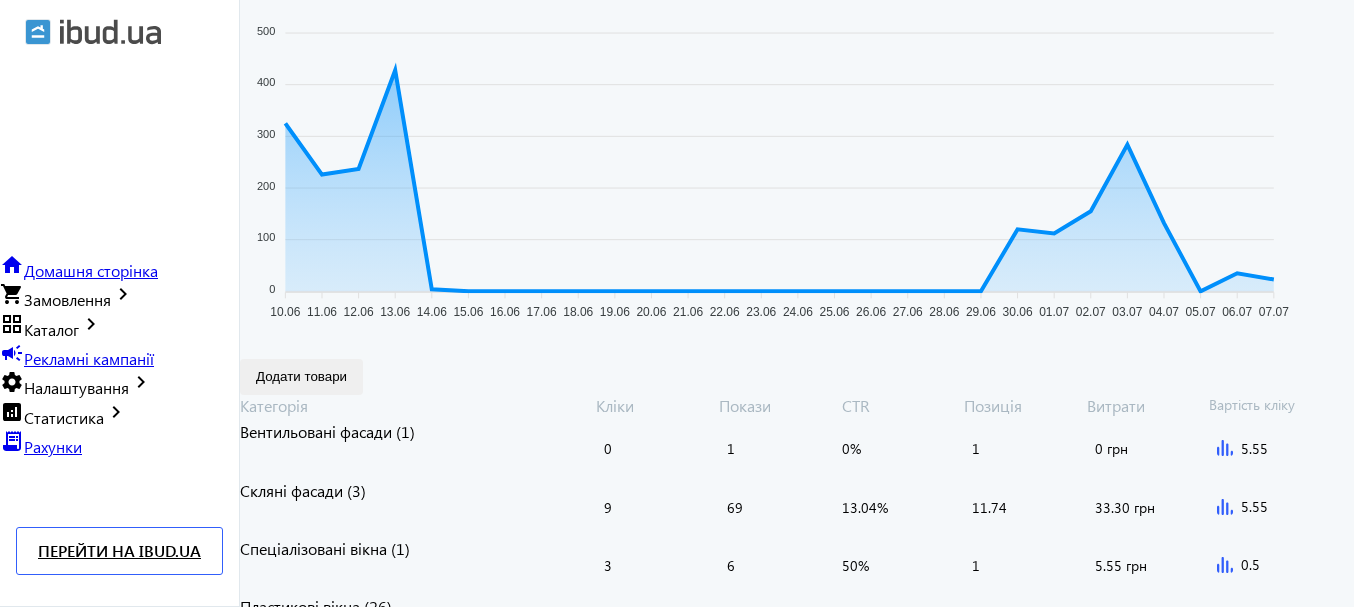scroll, scrollTop: 400, scrollLeft: 0, axis: vertical 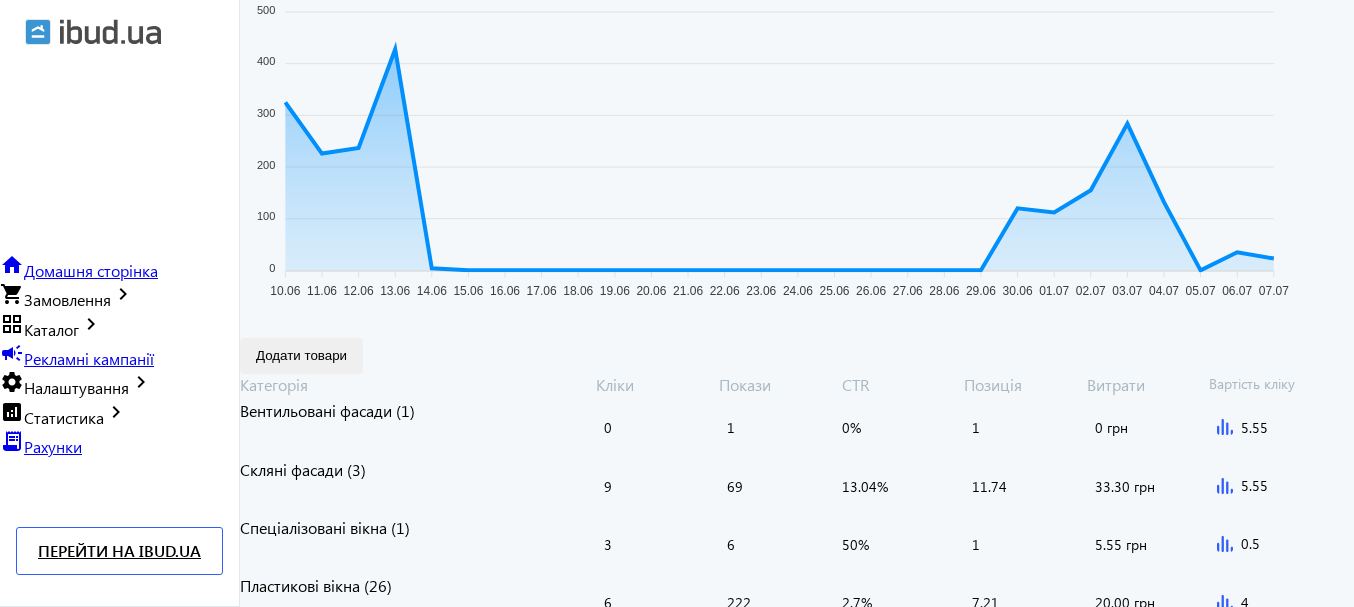 click on "Каталог" at bounding box center (51, 329) 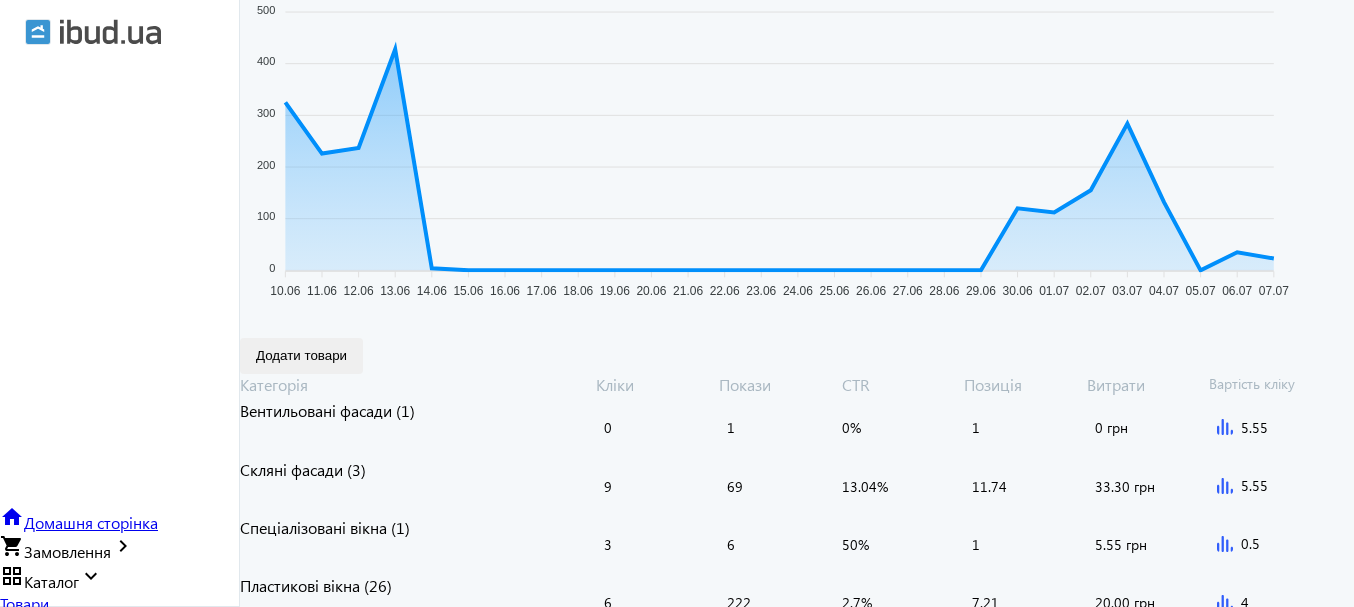 click on "Товари" at bounding box center (24, 603) 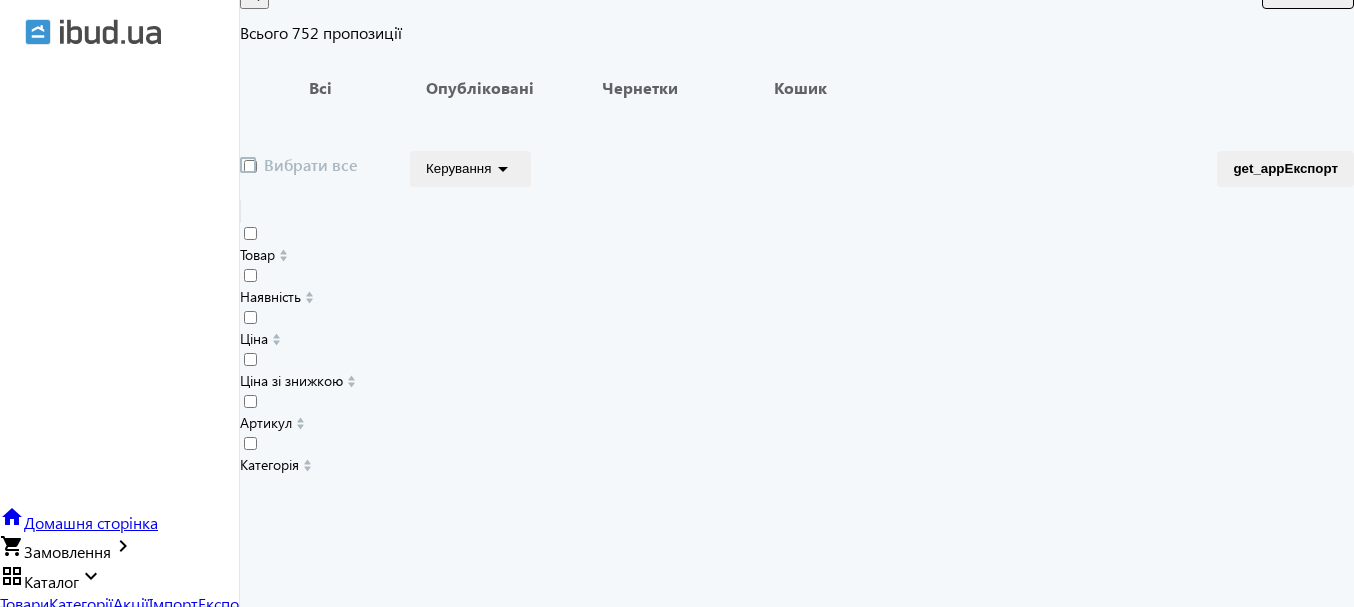 scroll, scrollTop: 300, scrollLeft: 0, axis: vertical 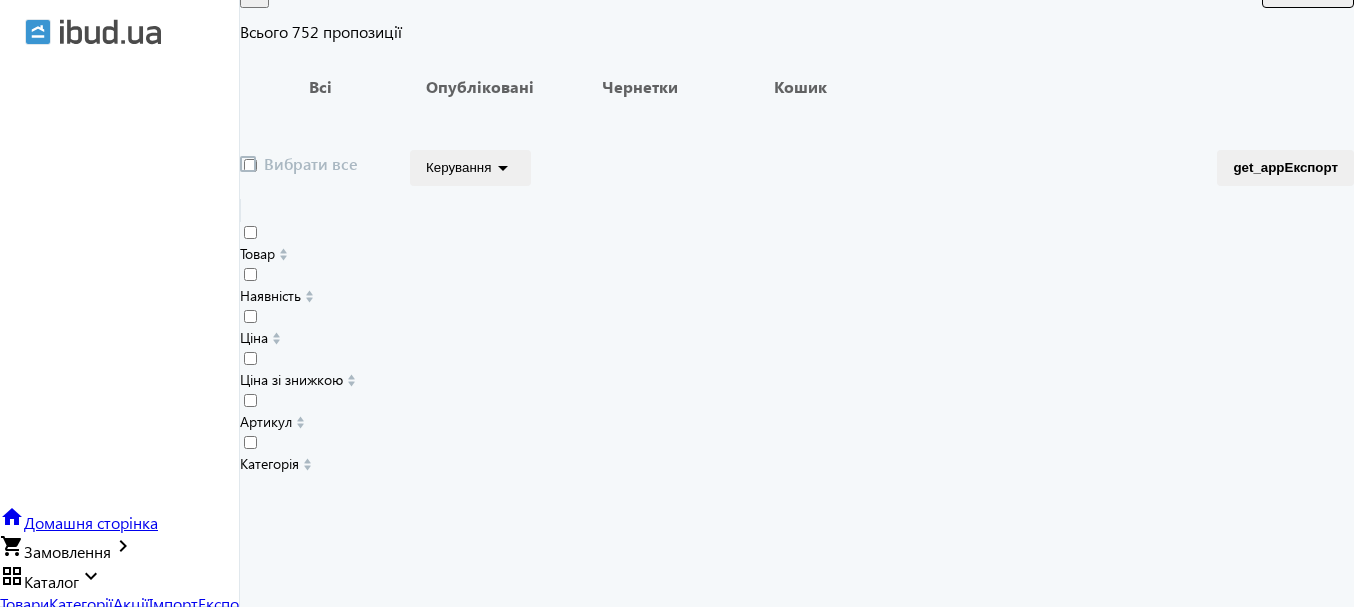 click at bounding box center [248, 164] 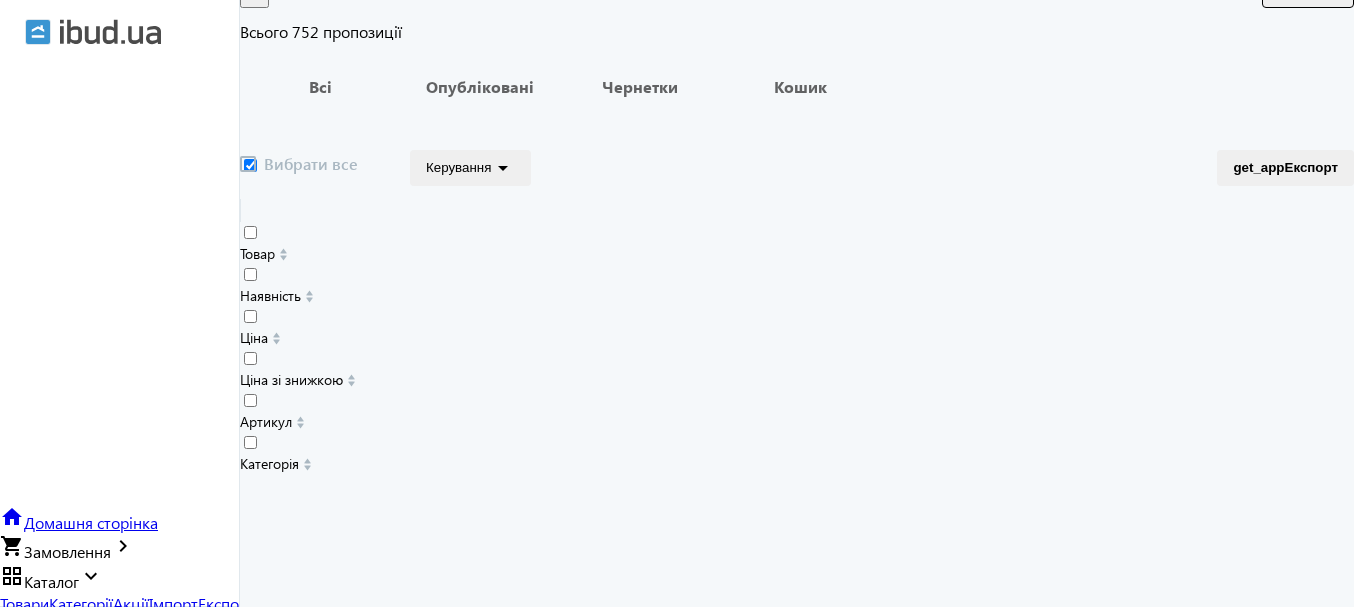 checkbox on "true" 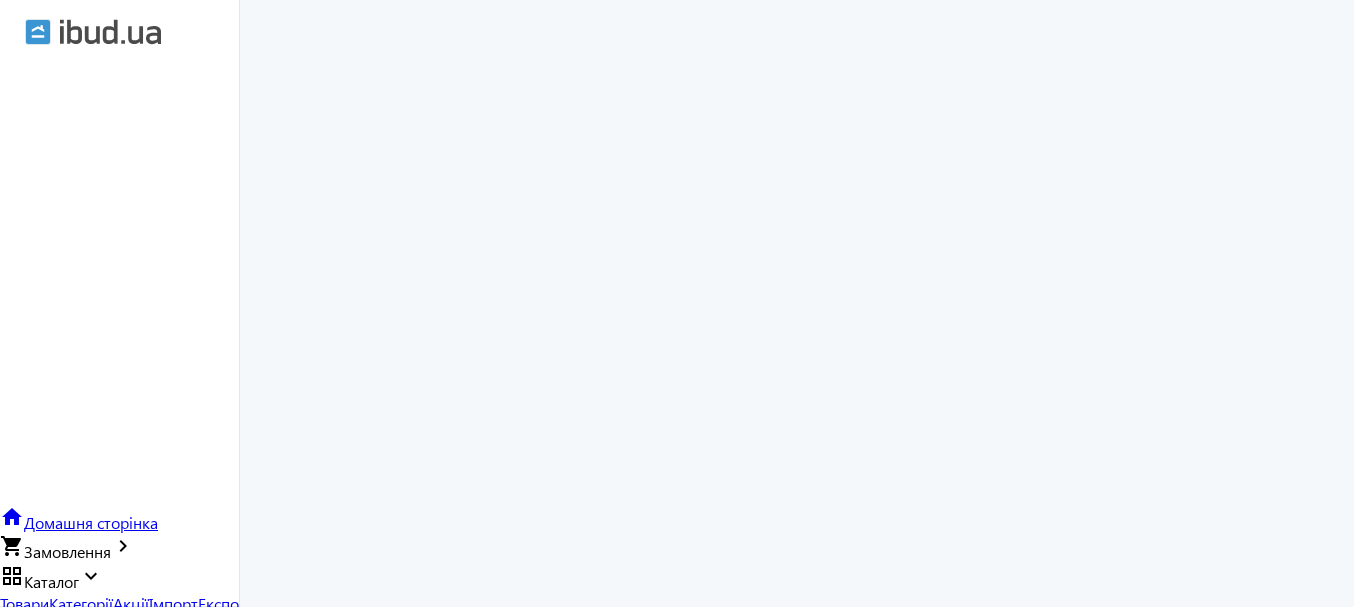 scroll, scrollTop: 2109, scrollLeft: 0, axis: vertical 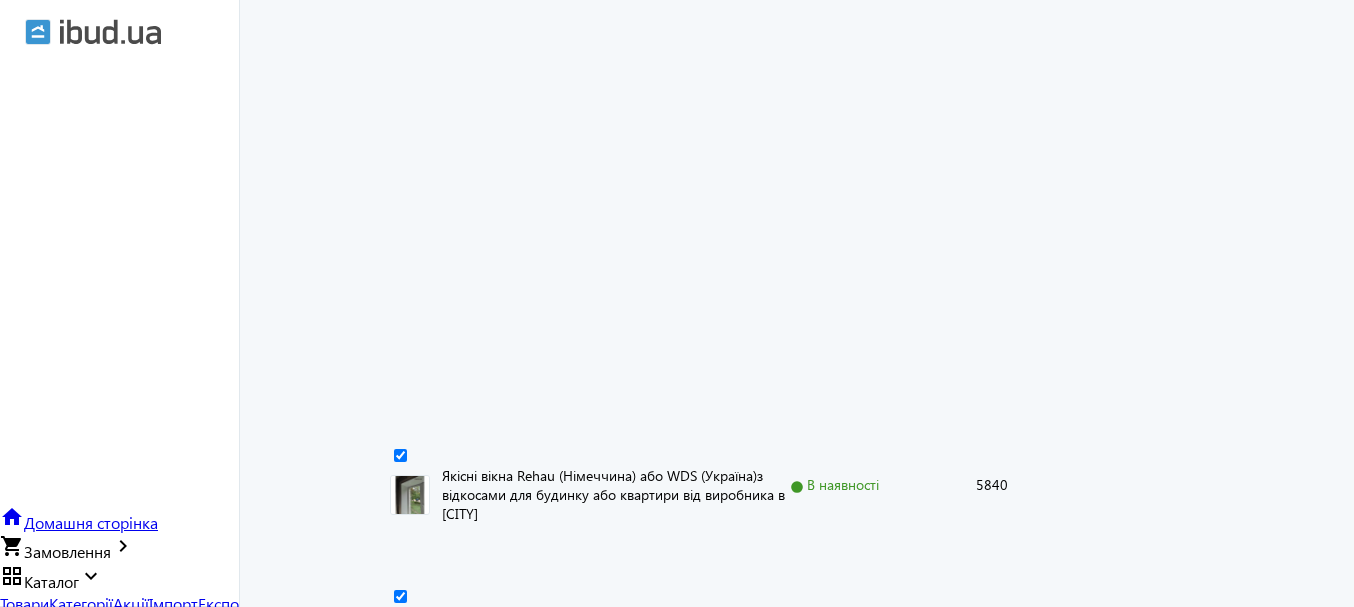 click at bounding box center [557, 8736] 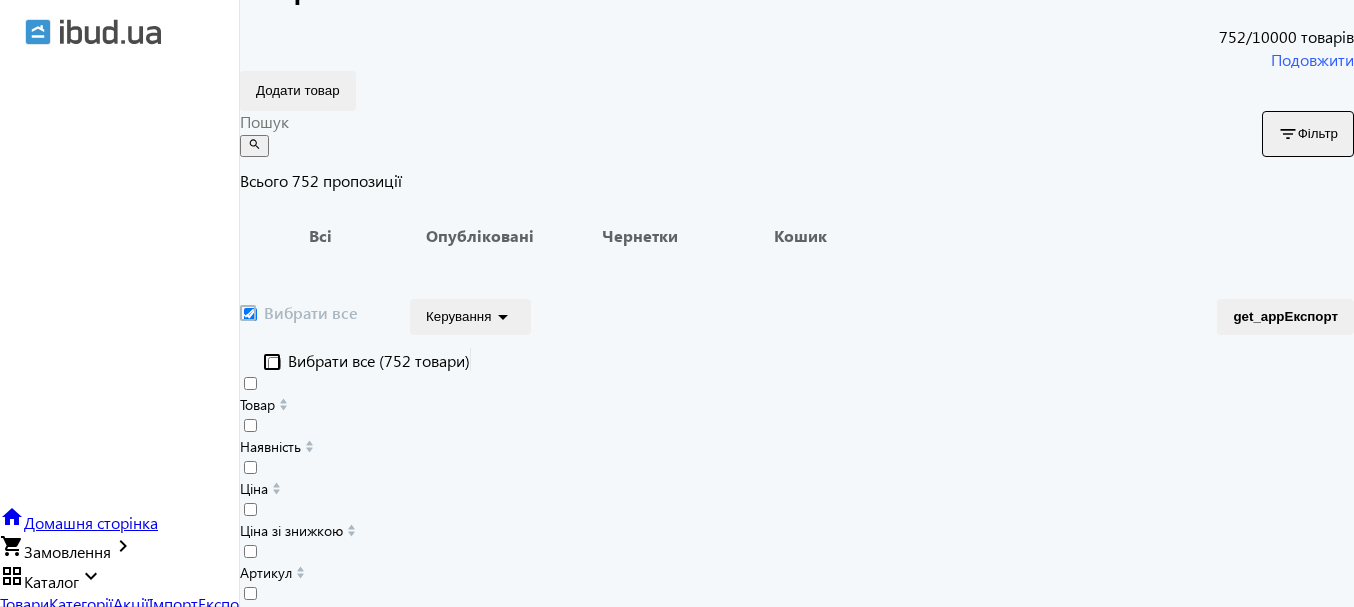 scroll, scrollTop: 200, scrollLeft: 0, axis: vertical 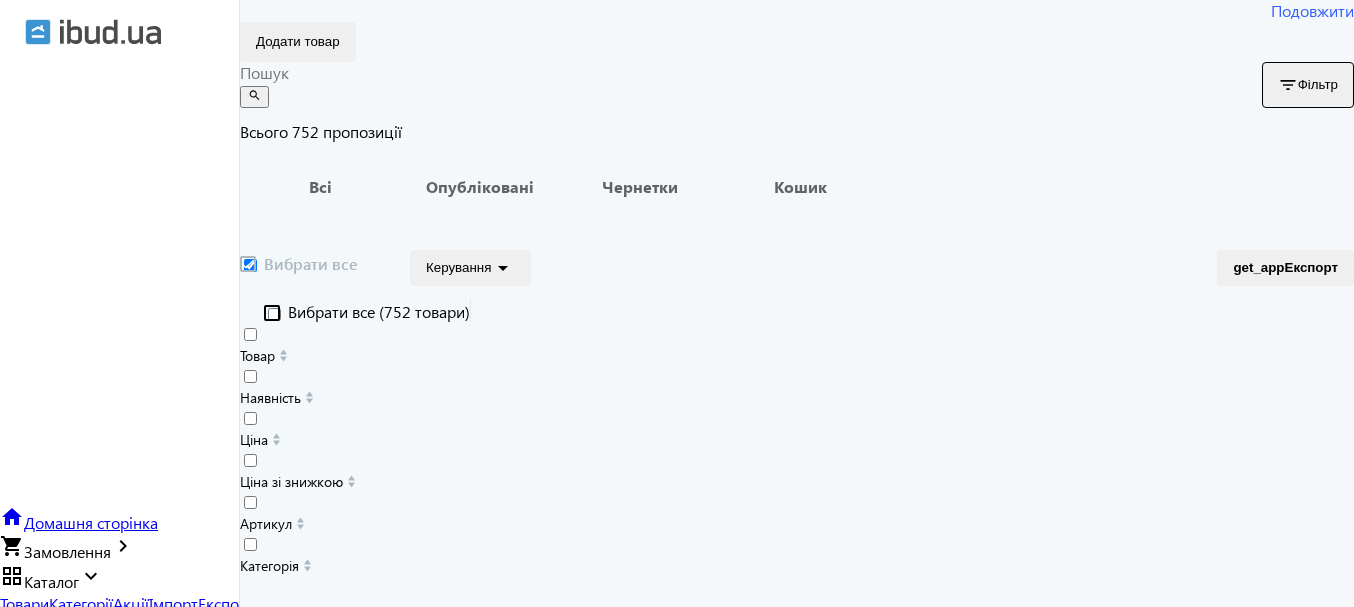 click on "arrow_drop_down" at bounding box center (503, 268) 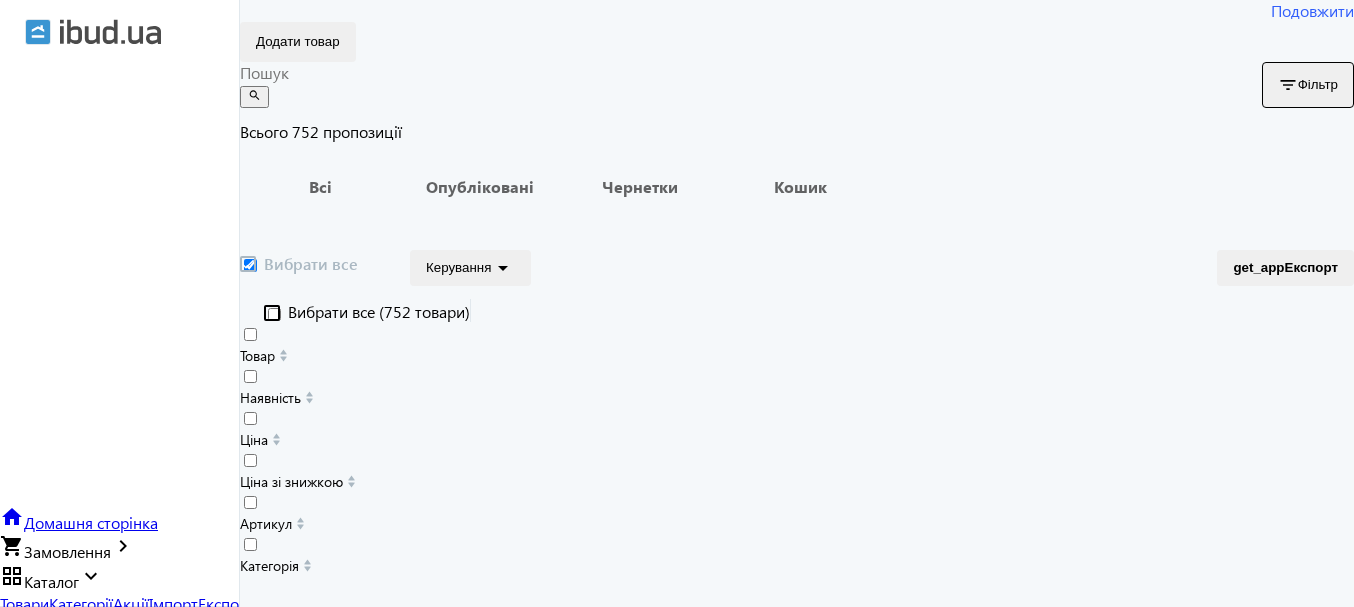 click on "Підняти вгору" at bounding box center [140, 40390] 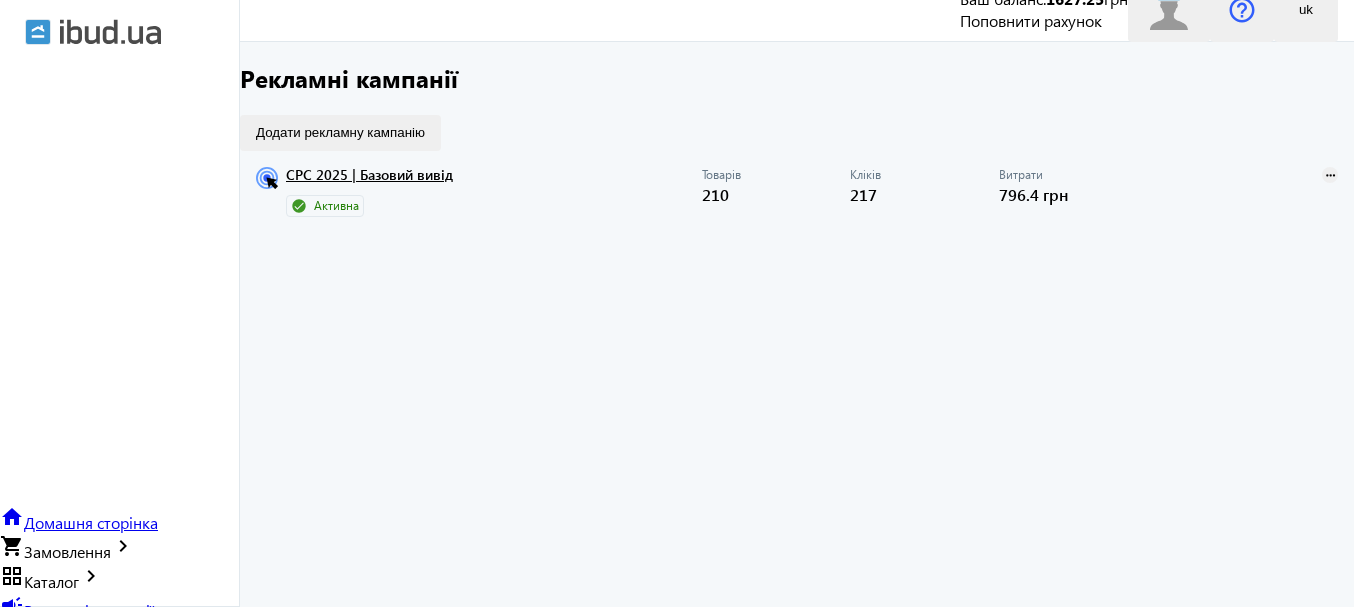 scroll, scrollTop: 0, scrollLeft: 0, axis: both 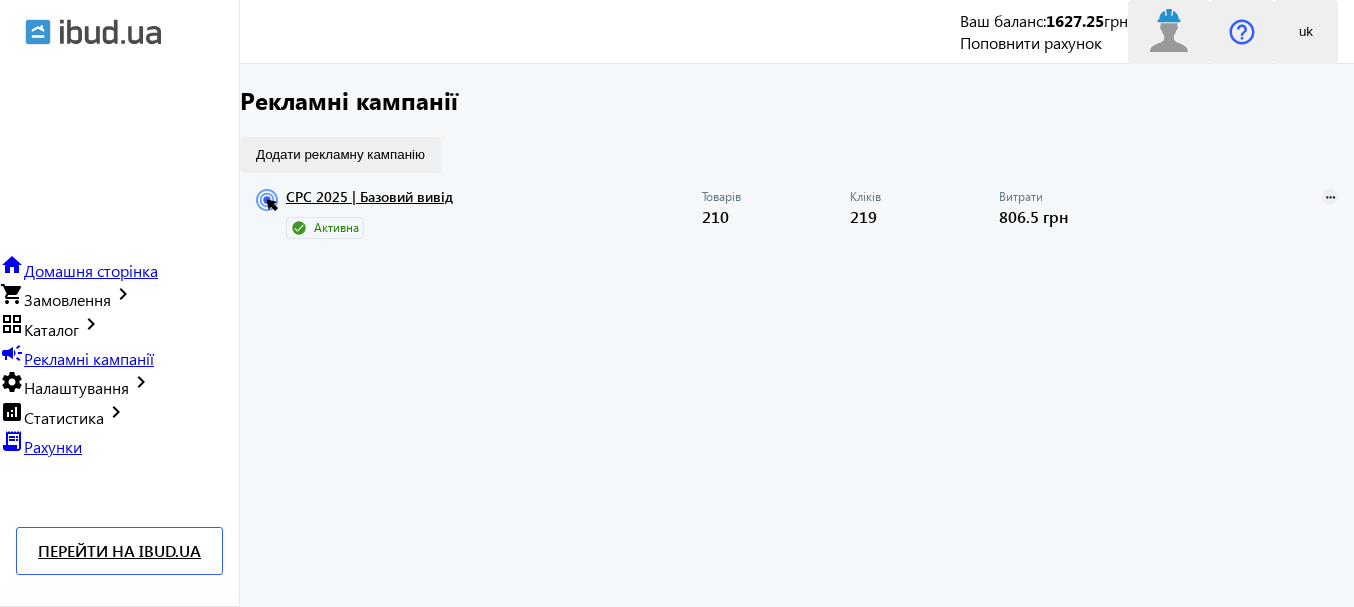 click on "CPC 2025 | Базовий вивід" at bounding box center (494, 203) 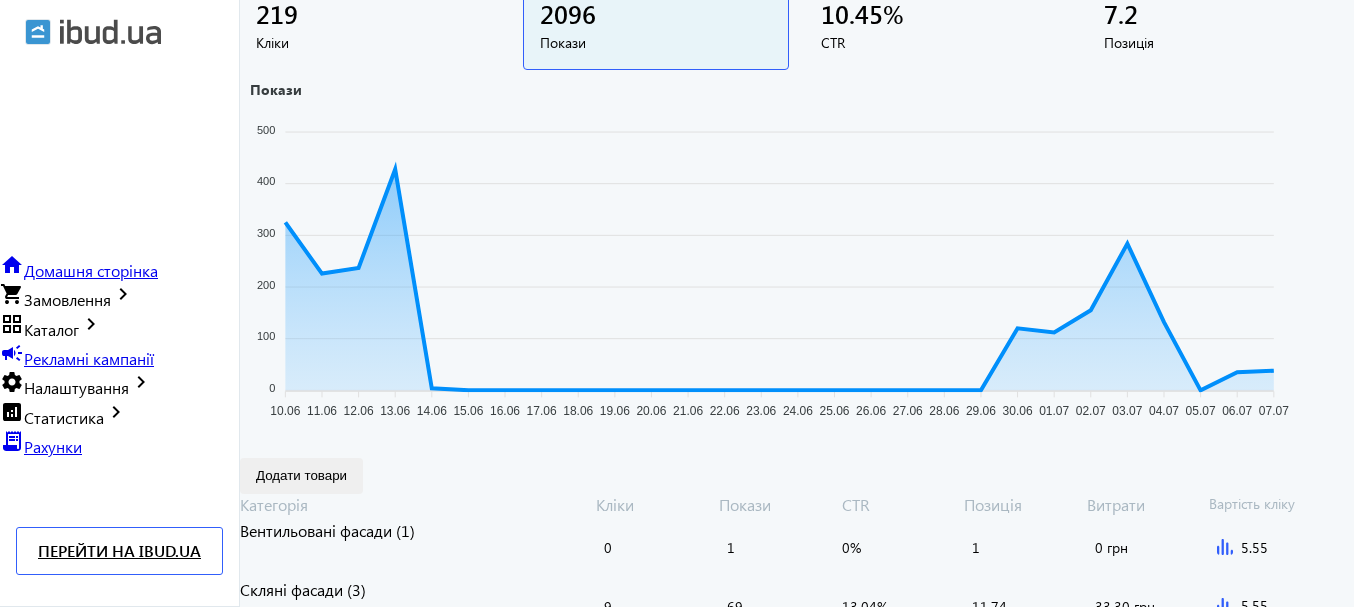 scroll, scrollTop: 300, scrollLeft: 0, axis: vertical 